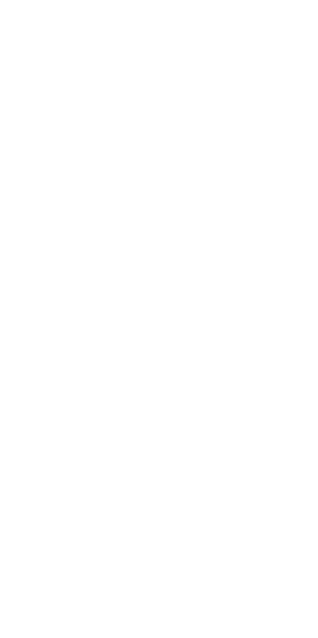scroll, scrollTop: 0, scrollLeft: 0, axis: both 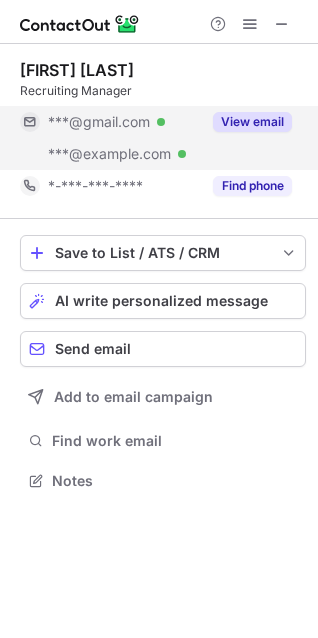 click on "View email" at bounding box center [252, 122] 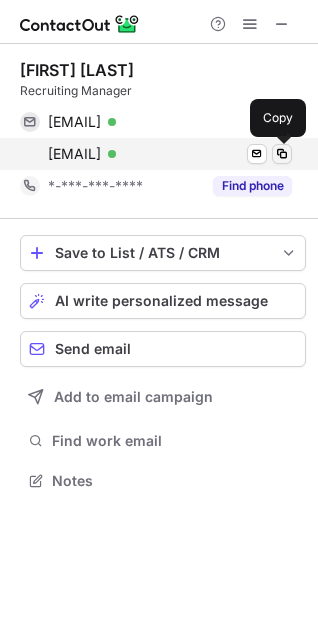 click at bounding box center (282, 154) 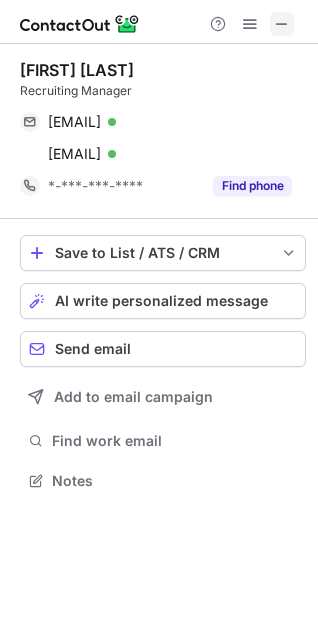 click at bounding box center [282, 24] 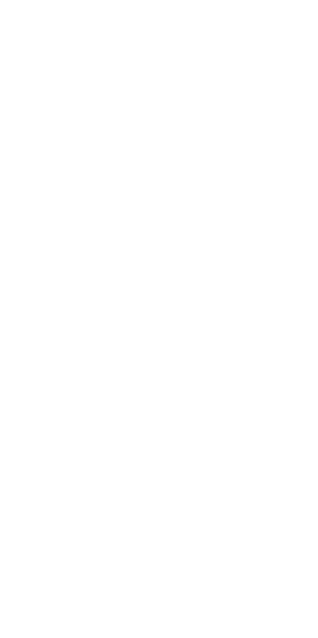 scroll, scrollTop: 0, scrollLeft: 0, axis: both 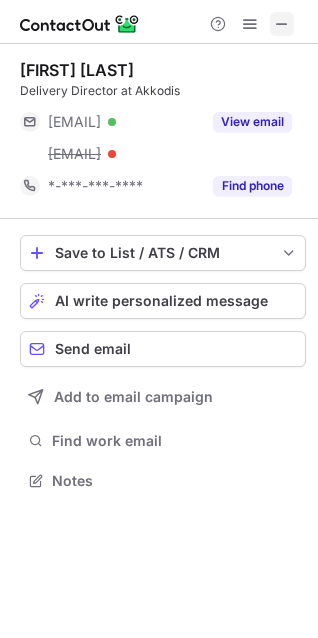 click at bounding box center (282, 24) 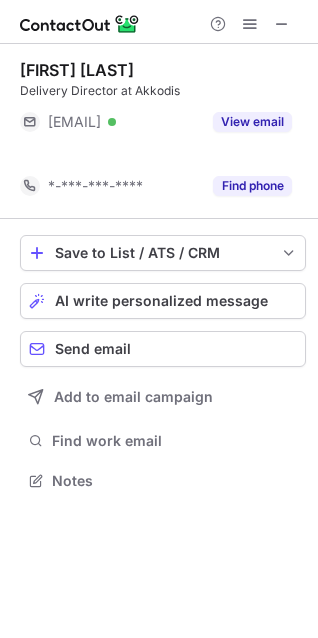 scroll, scrollTop: 435, scrollLeft: 318, axis: both 